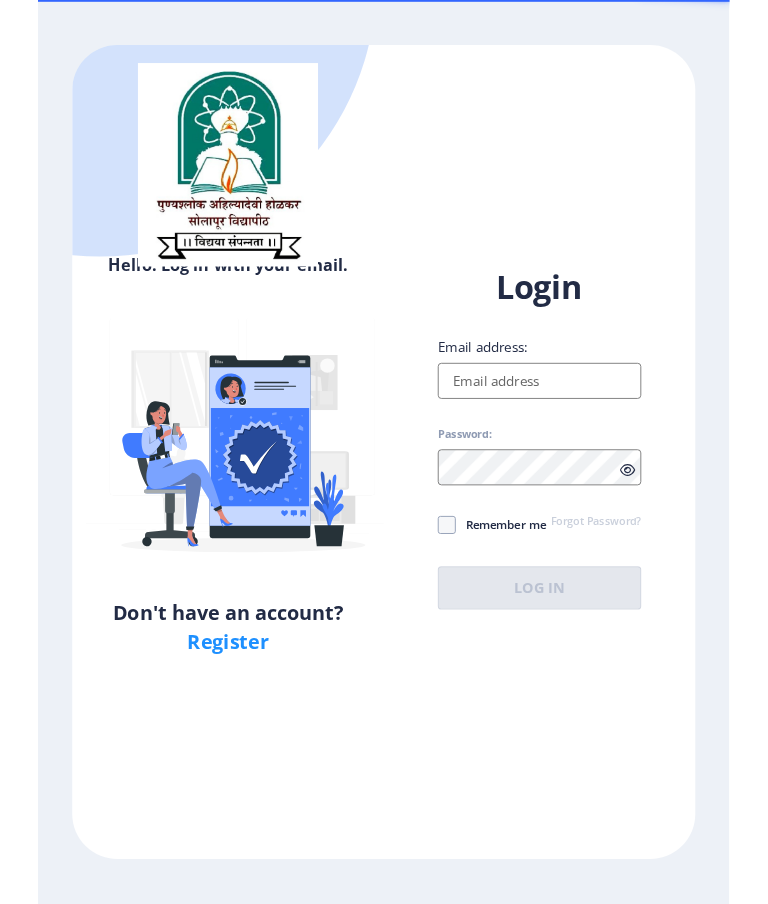 scroll, scrollTop: 0, scrollLeft: 0, axis: both 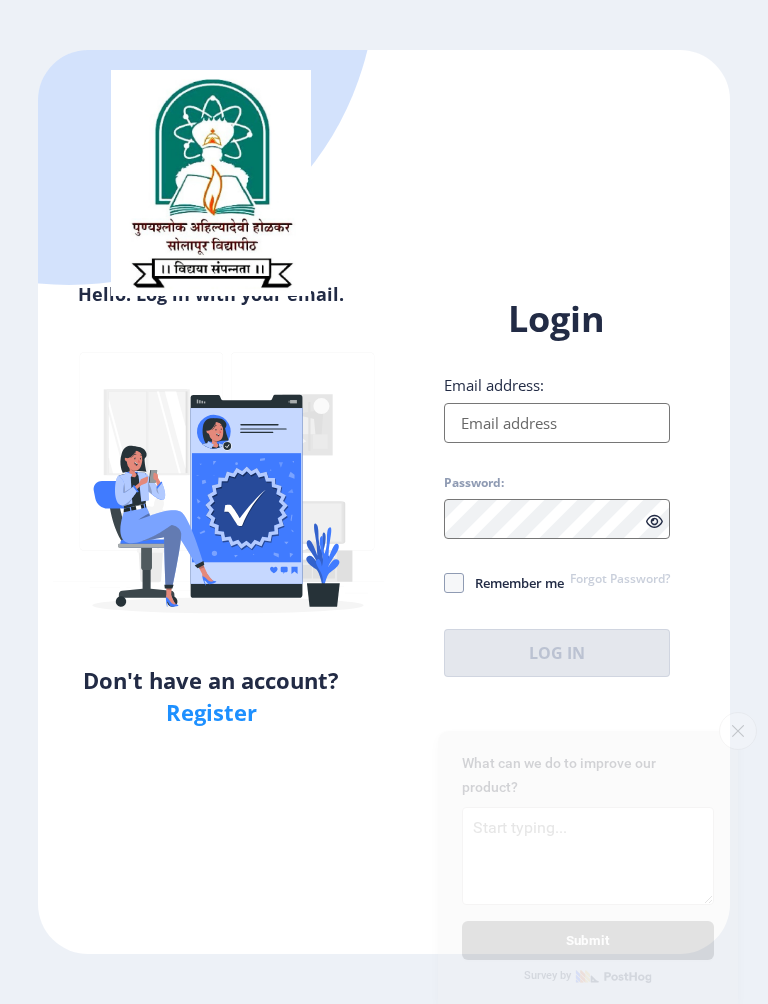 click on "Email address:" at bounding box center (557, 423) 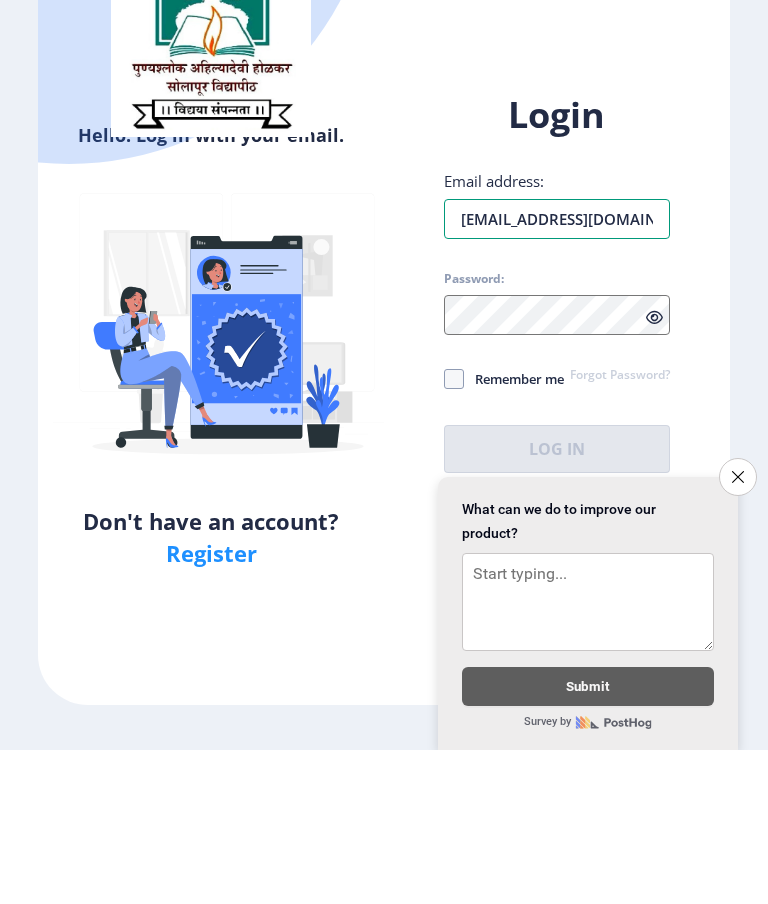 type on "[EMAIL_ADDRESS][DOMAIN_NAME]" 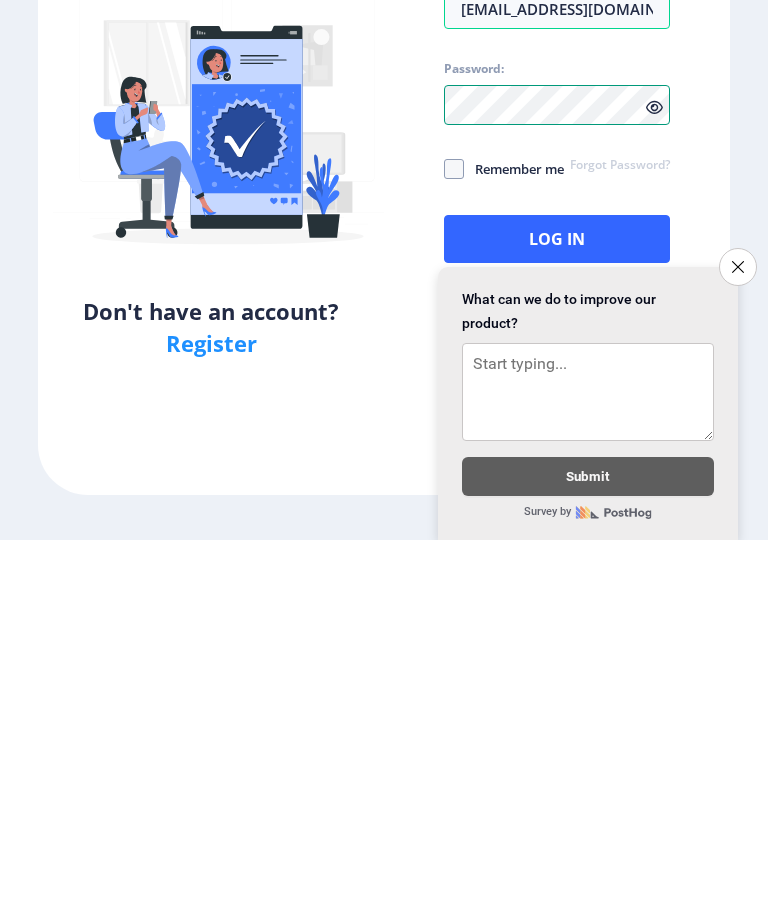 scroll, scrollTop: 80, scrollLeft: 0, axis: vertical 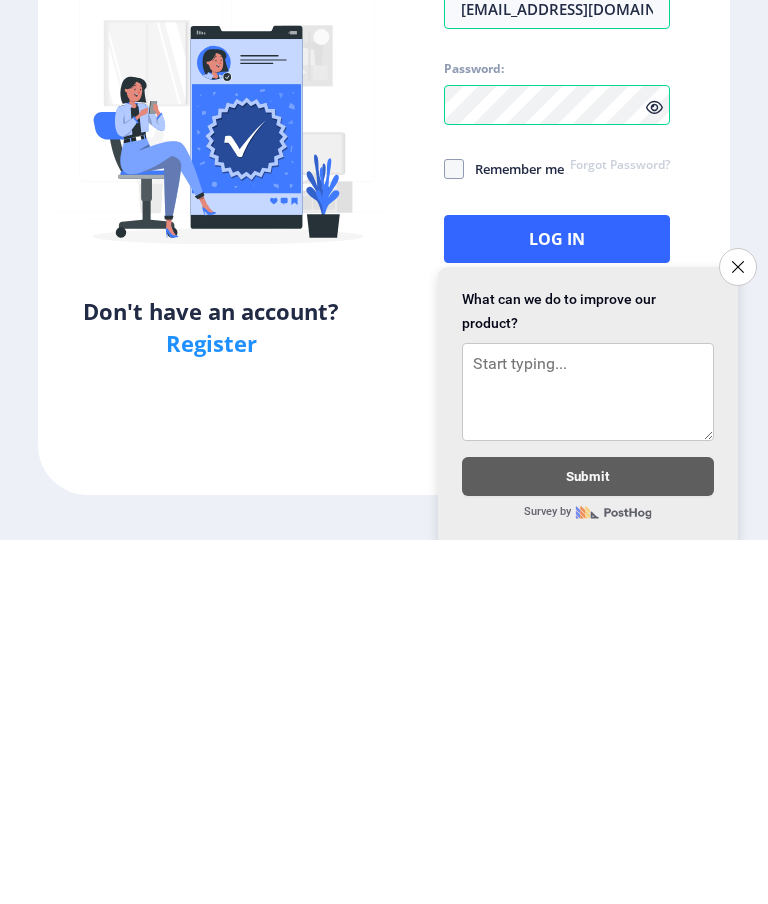 click 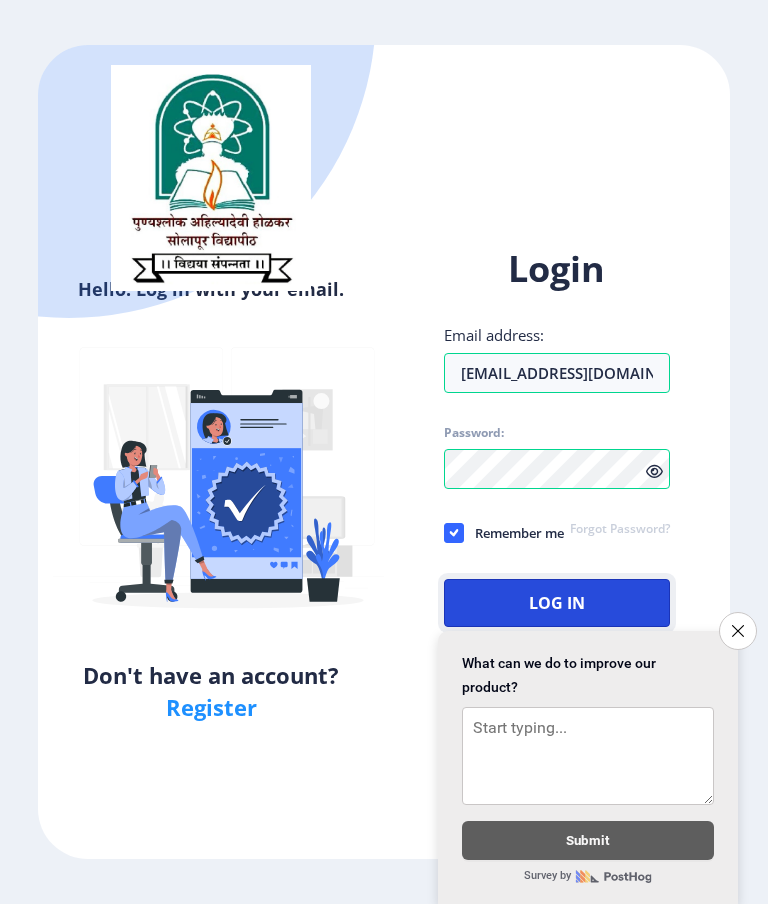 click on "Log In" 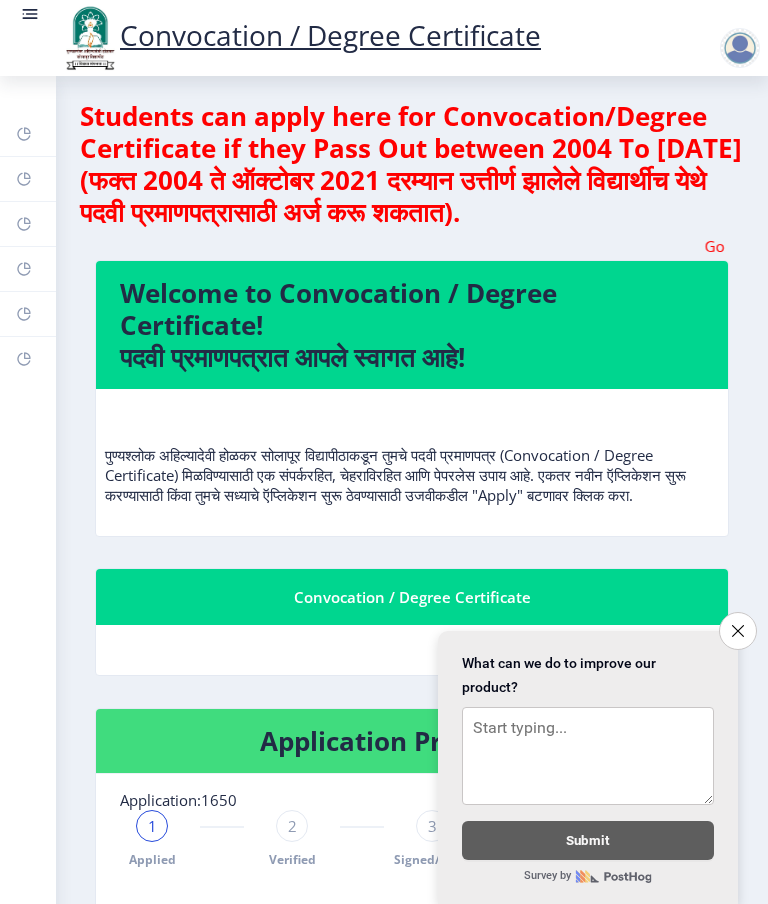 scroll, scrollTop: 0, scrollLeft: -556, axis: horizontal 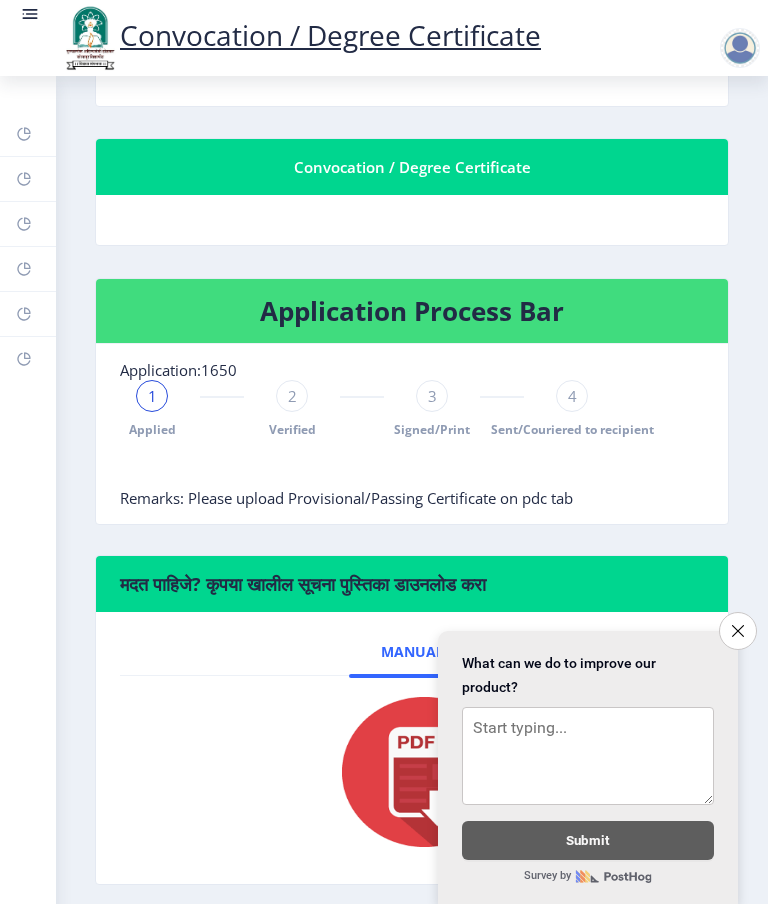 click on "Close survey" at bounding box center (738, 631) 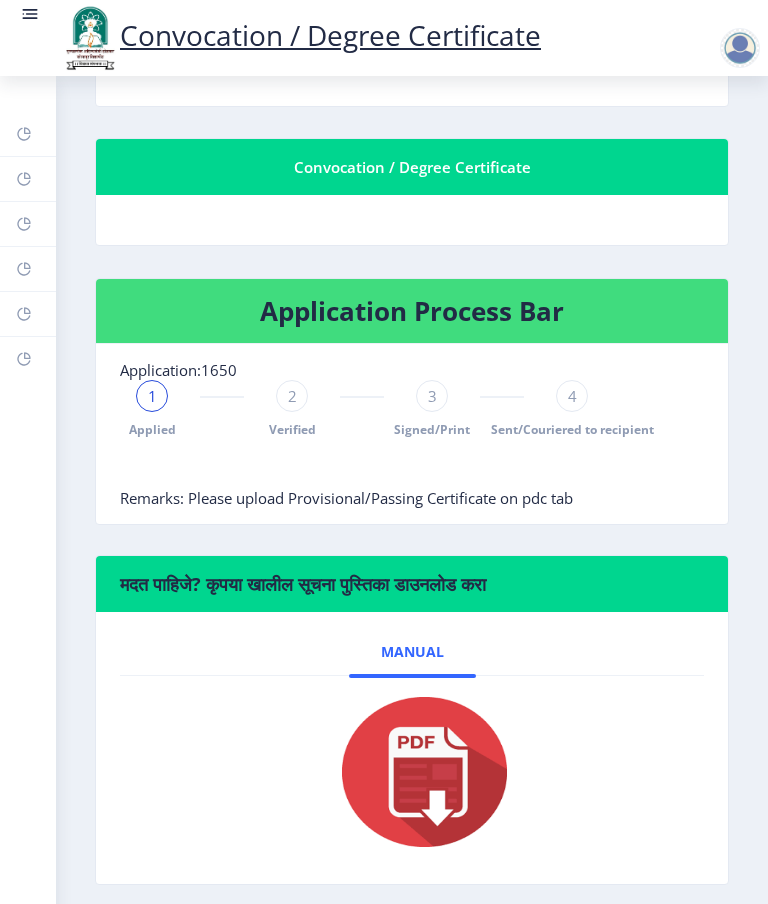 scroll, scrollTop: 0, scrollLeft: -364, axis: horizontal 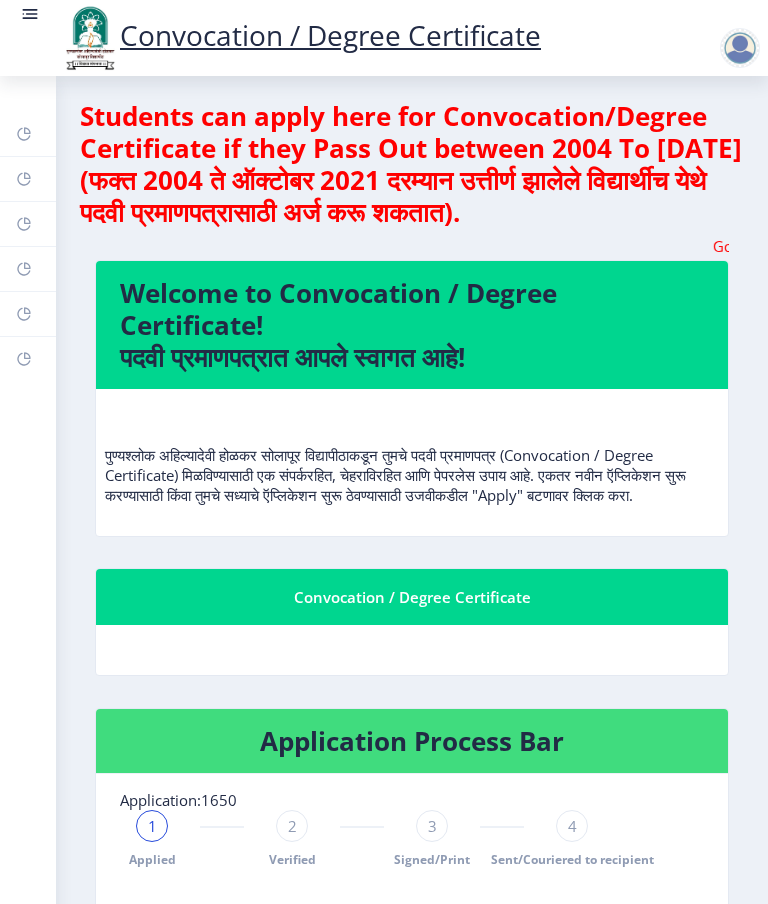click on "Incorrect Certificate" 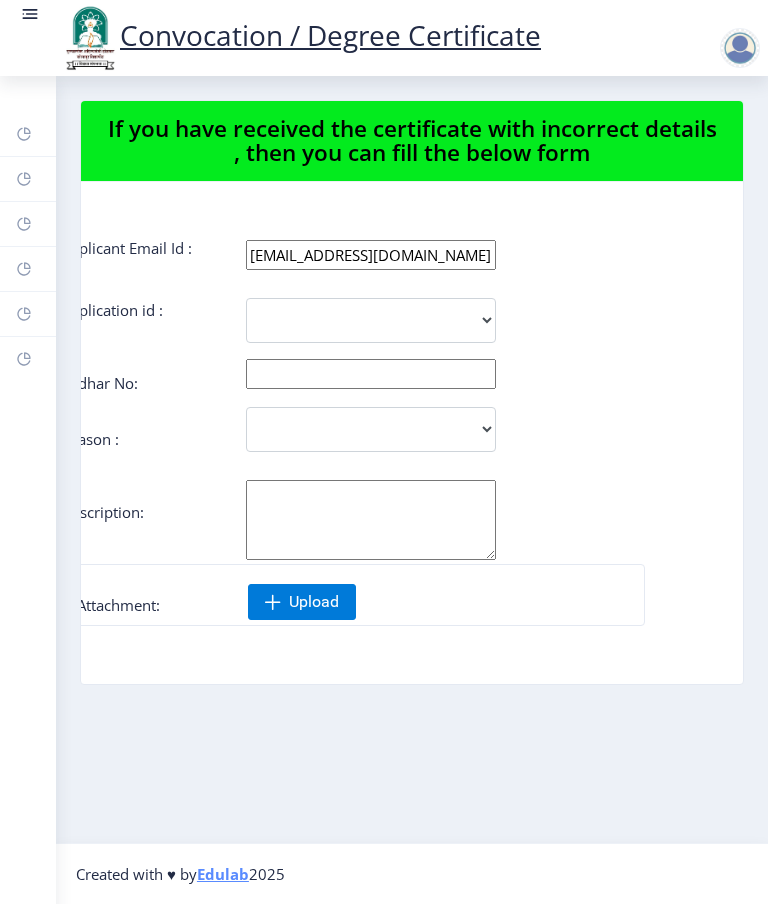 click on "Payment issue" 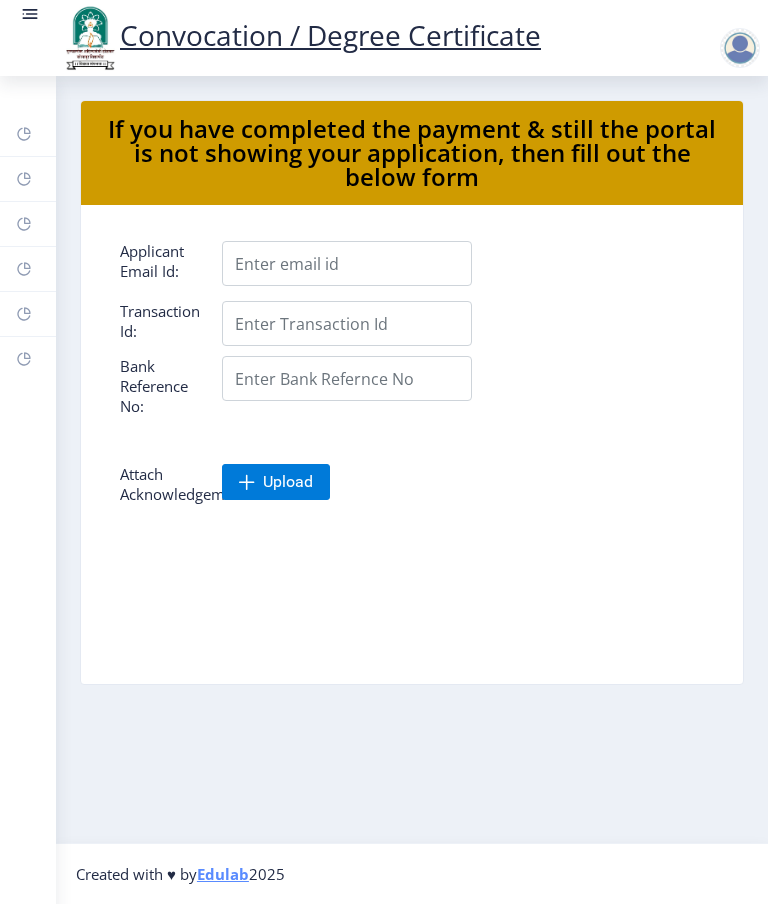 click on "Myapplication" 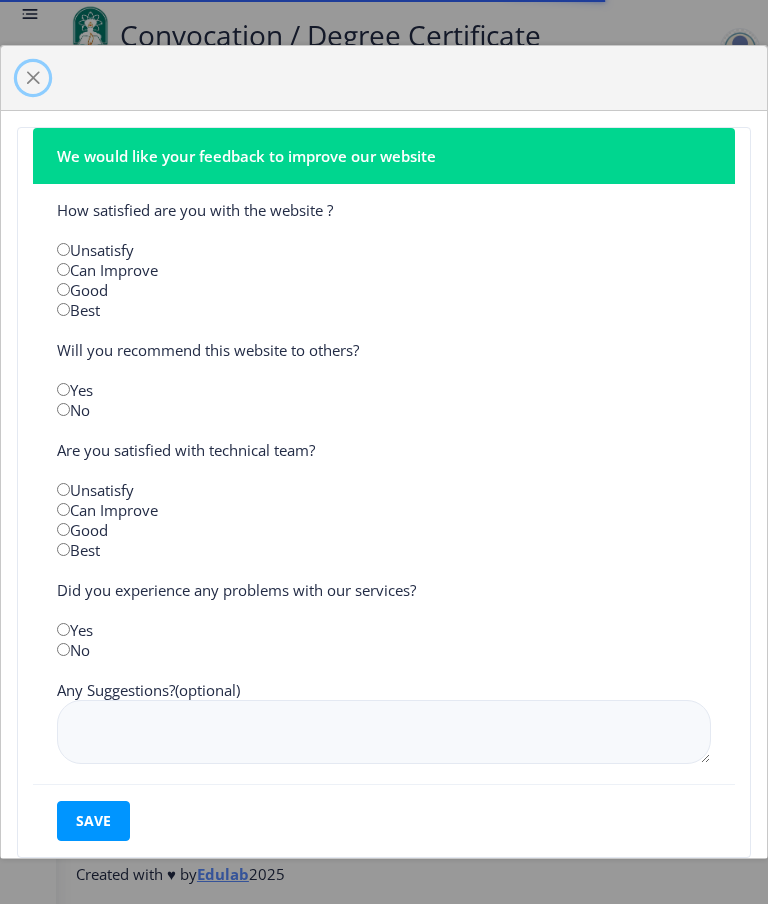 click 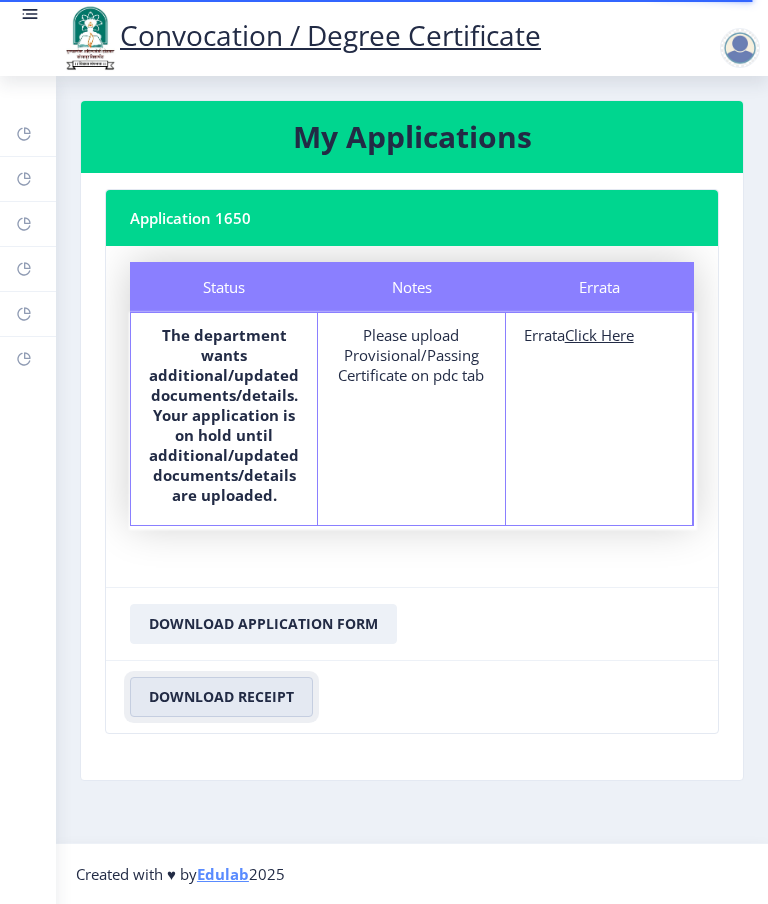 click on "Download Receipt" 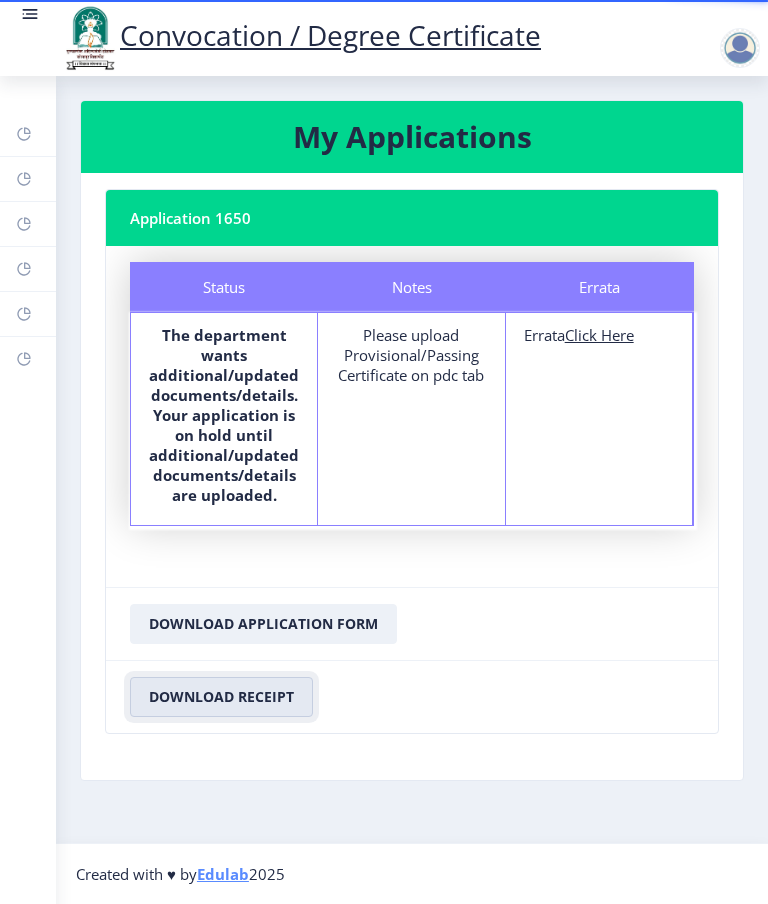 click on "Download Receipt" 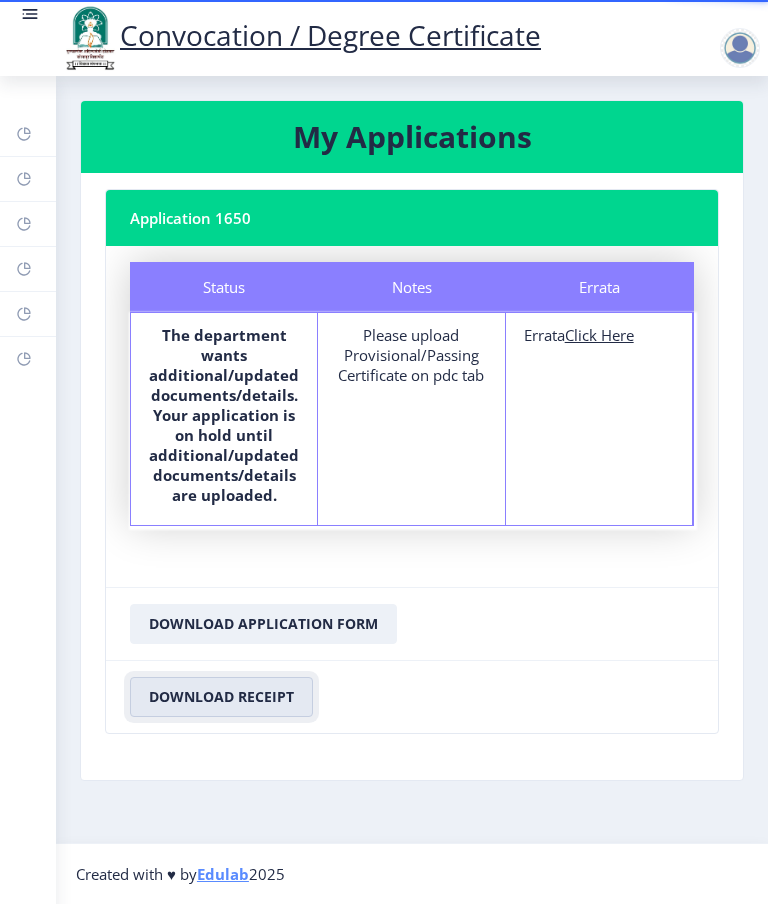 click on "Download Receipt" 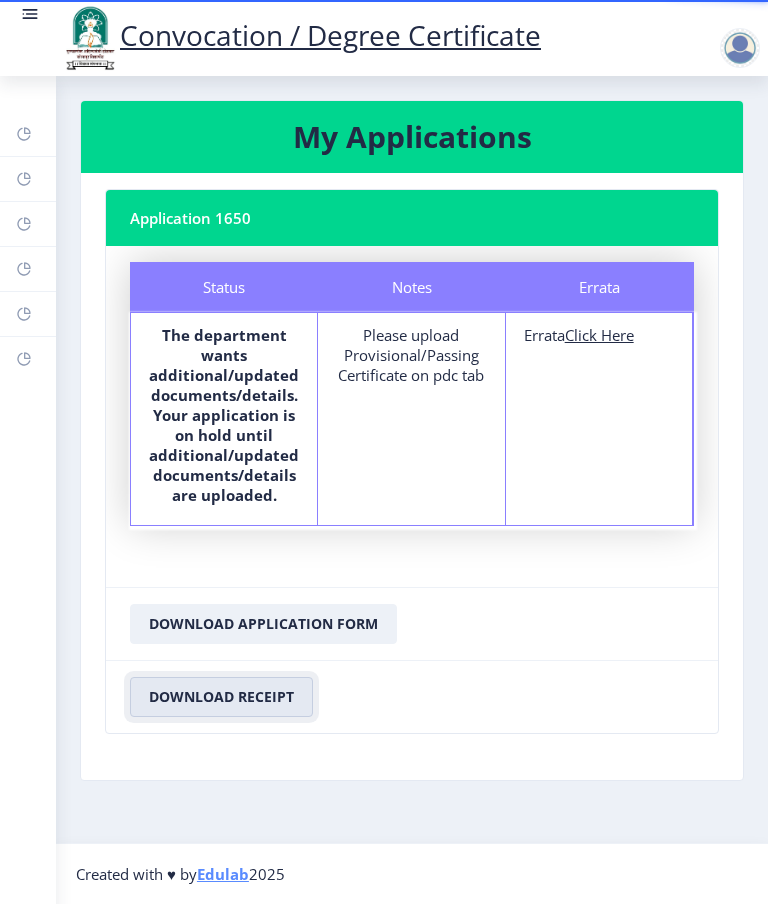click on "Download Receipt" 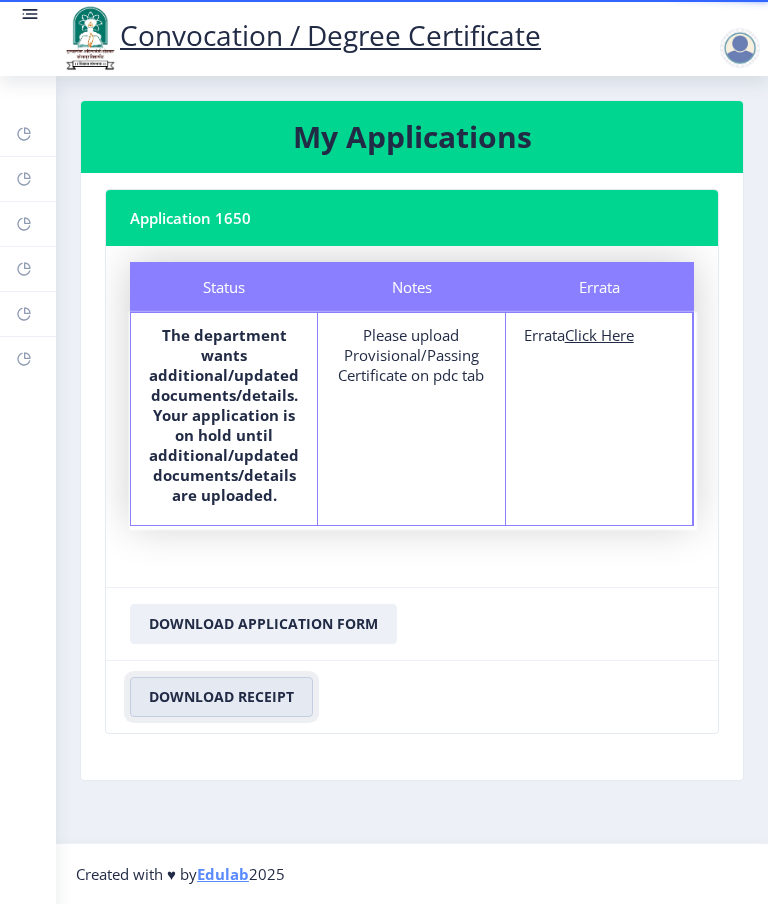 click on "Download Receipt" 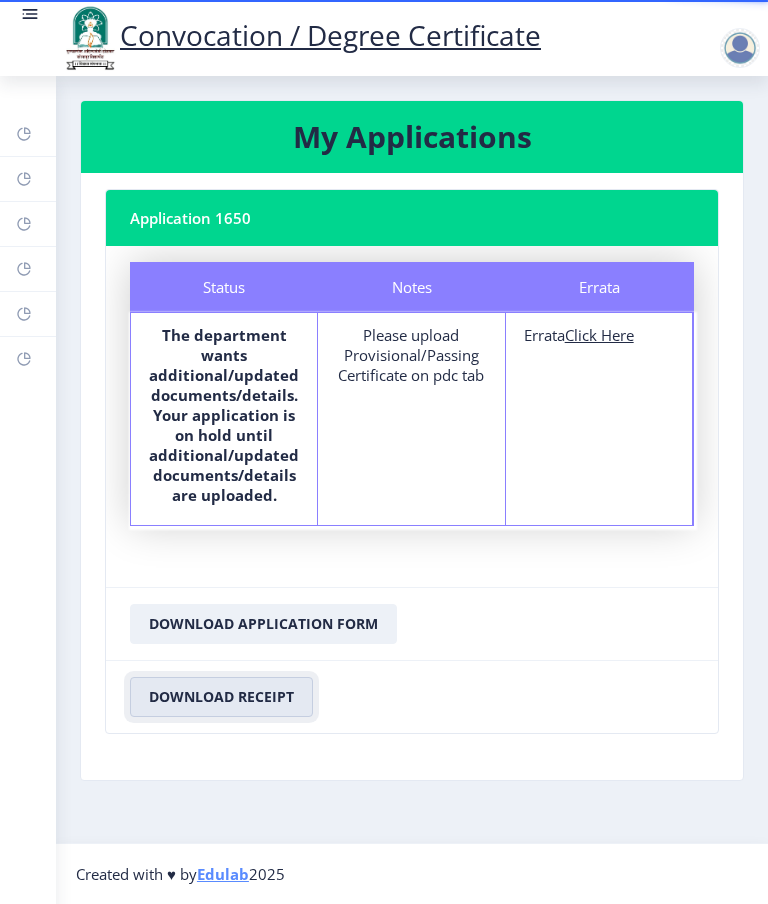 click on "Download Receipt" 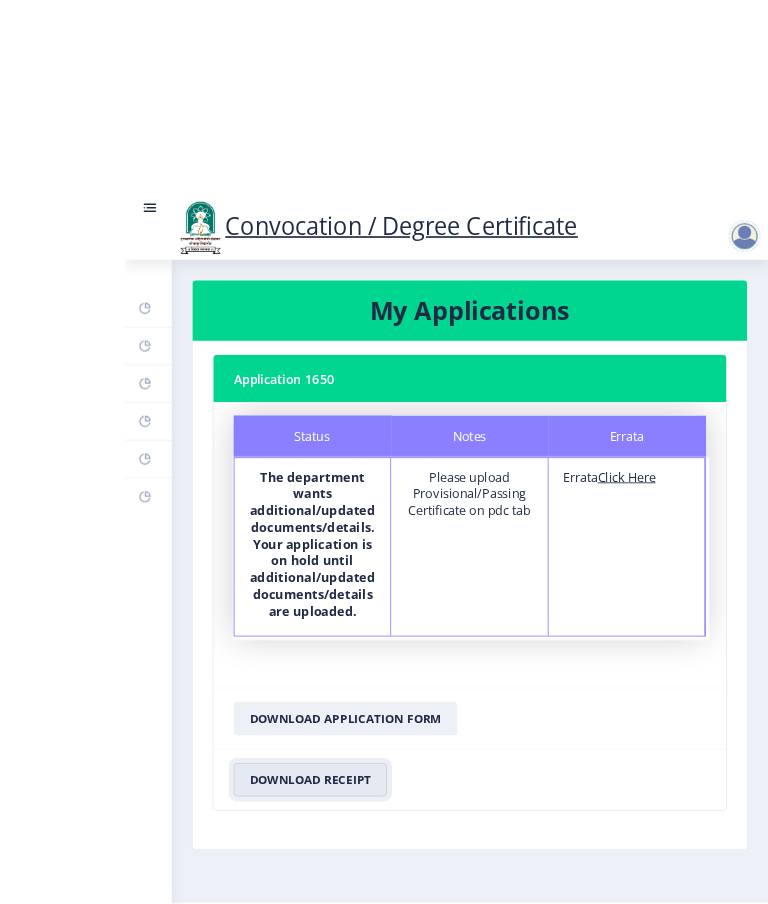 scroll, scrollTop: 16, scrollLeft: 0, axis: vertical 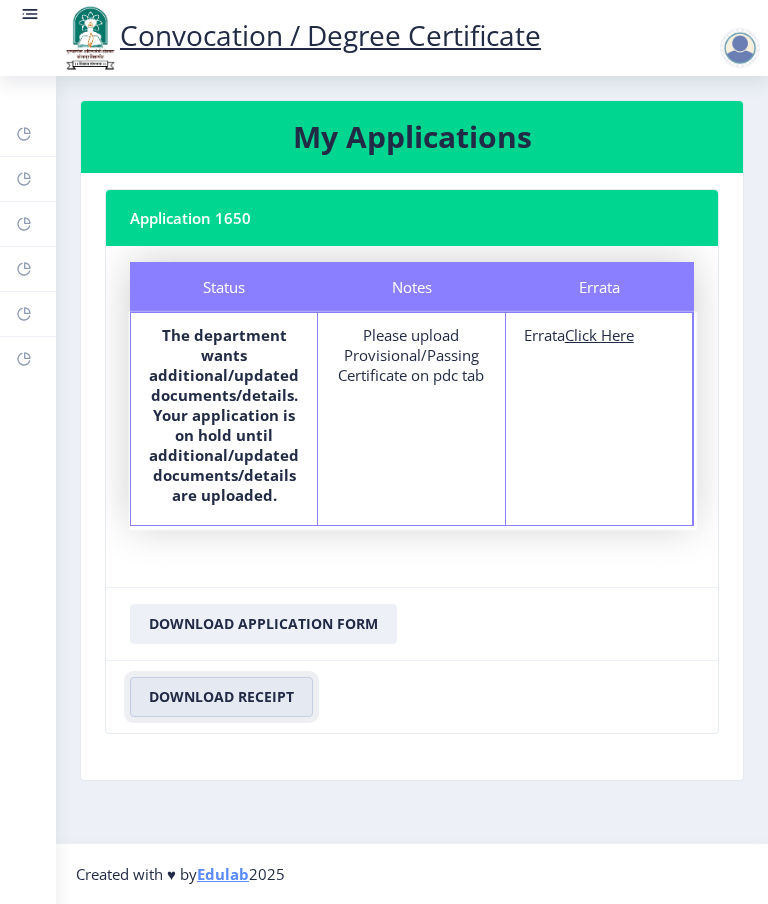 click on "Download Receipt" 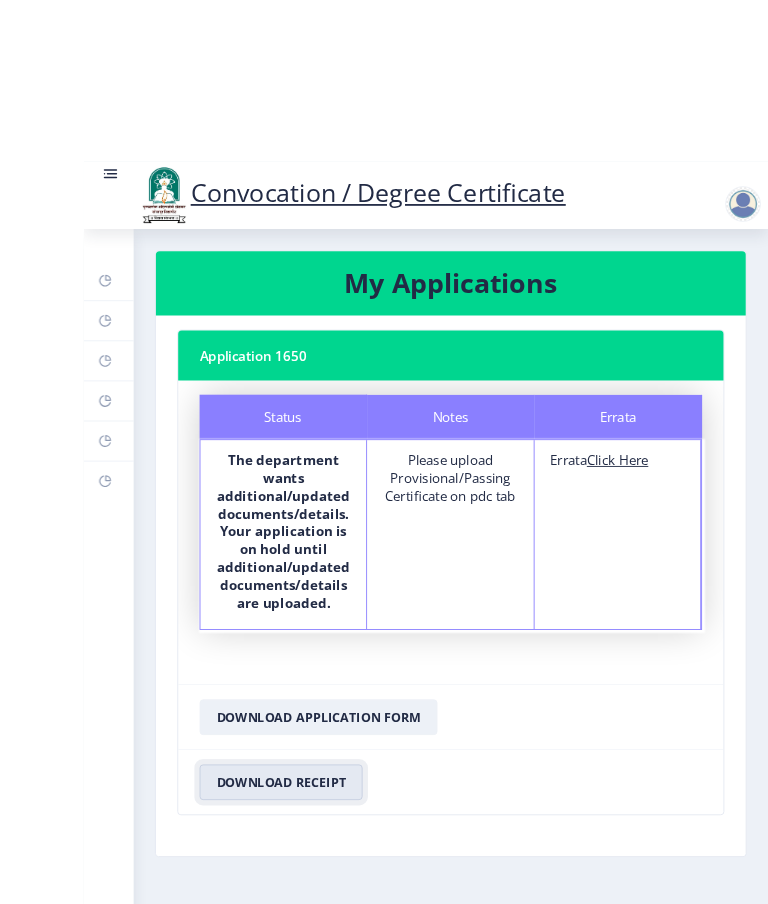 scroll, scrollTop: 33, scrollLeft: 0, axis: vertical 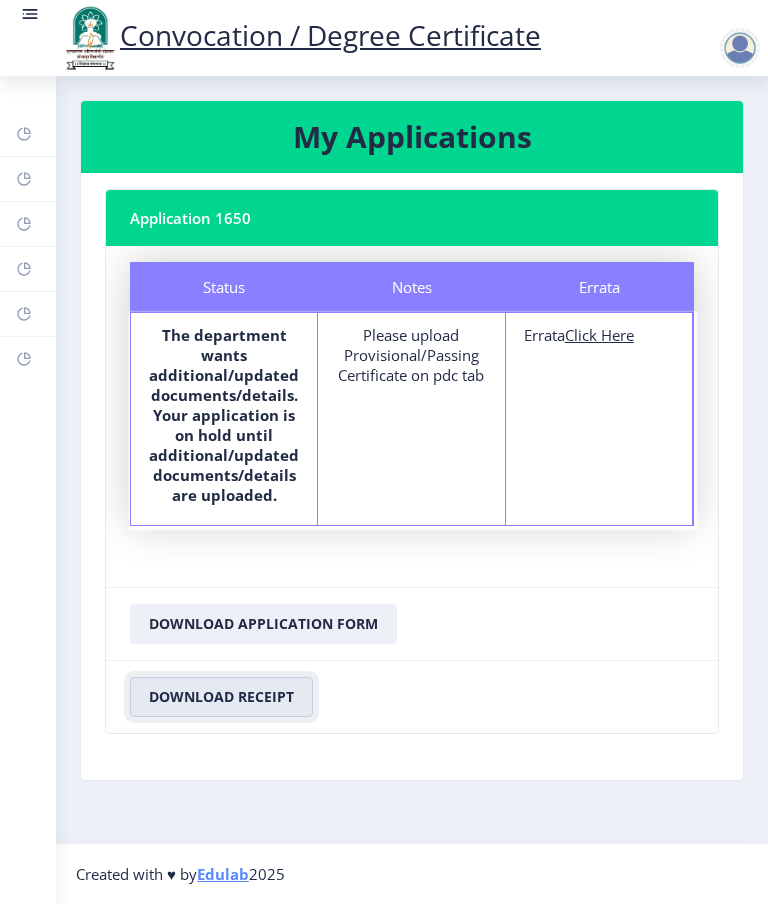 click on "Download Receipt" 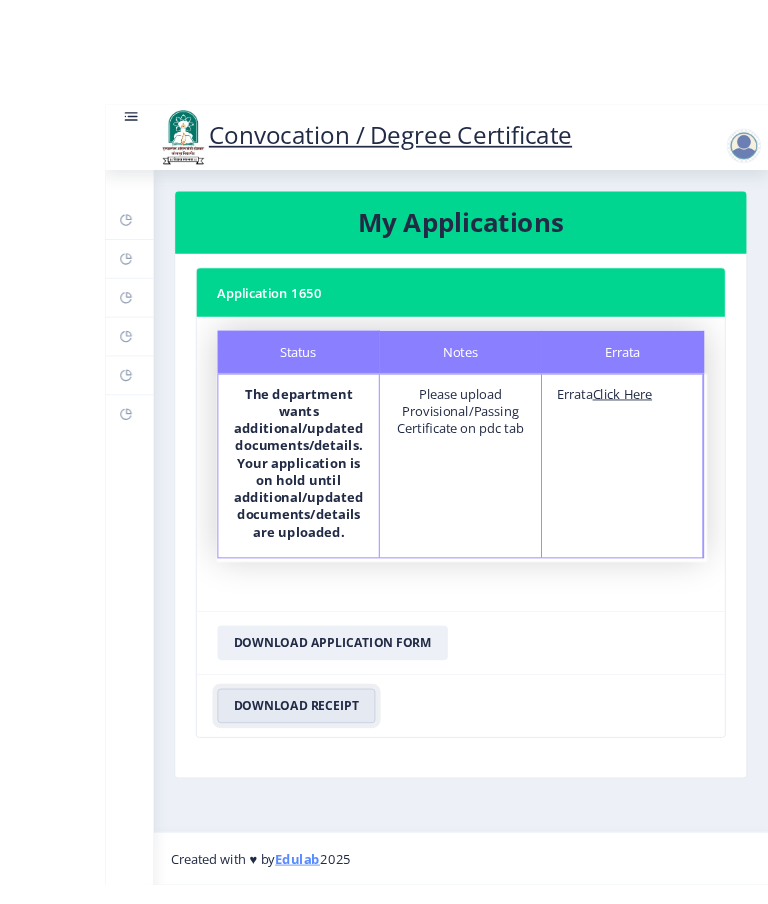 scroll, scrollTop: 23, scrollLeft: 0, axis: vertical 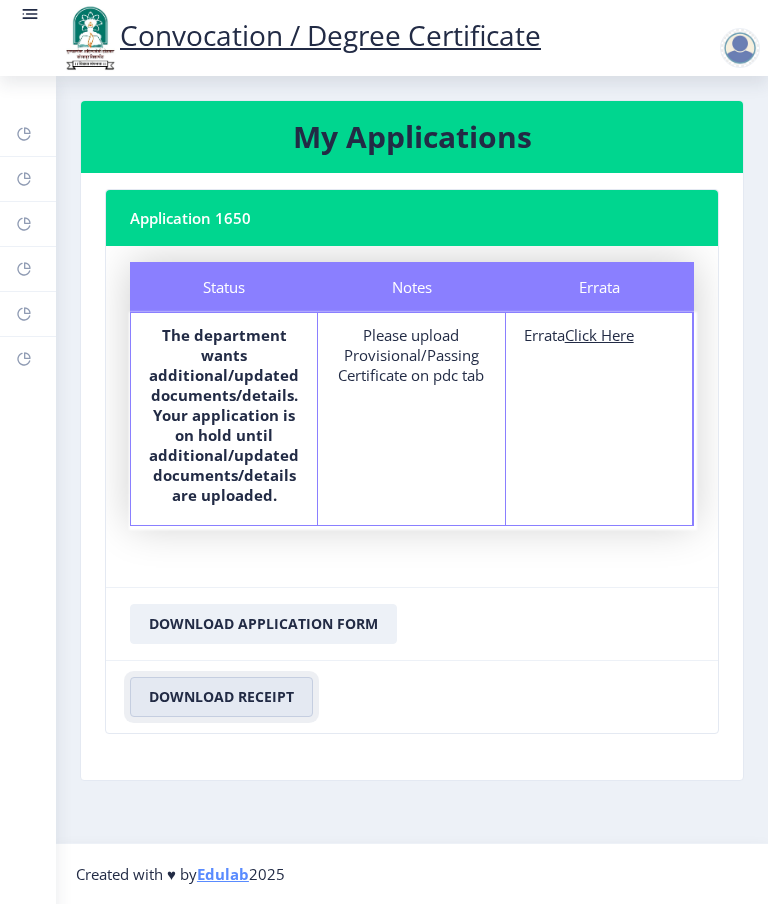 click on "Download Receipt" 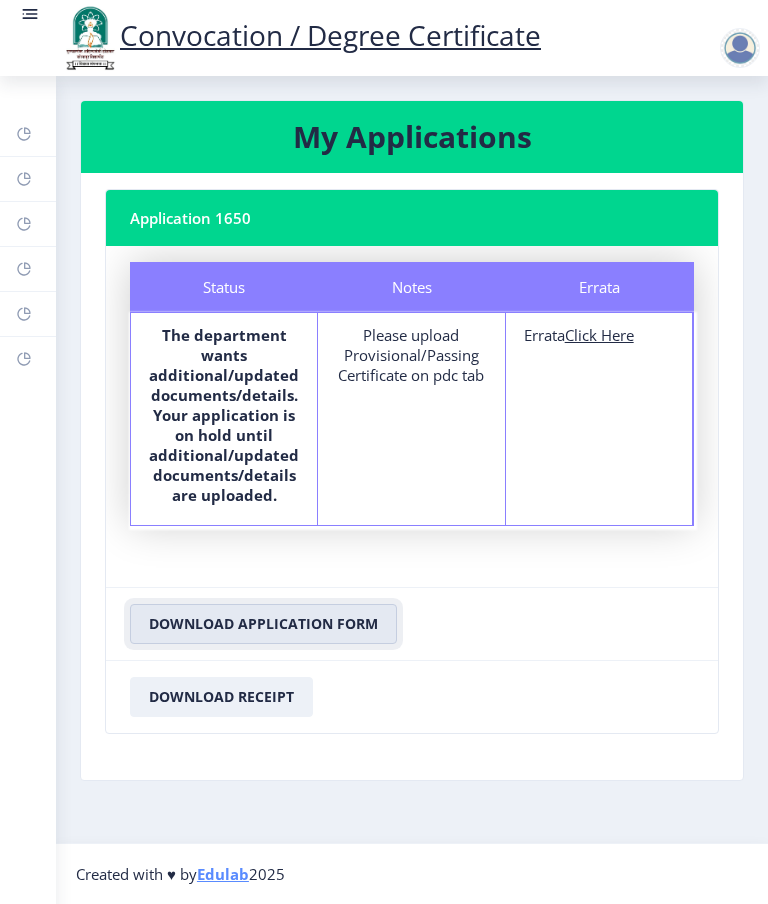 click on "Download Application Form" 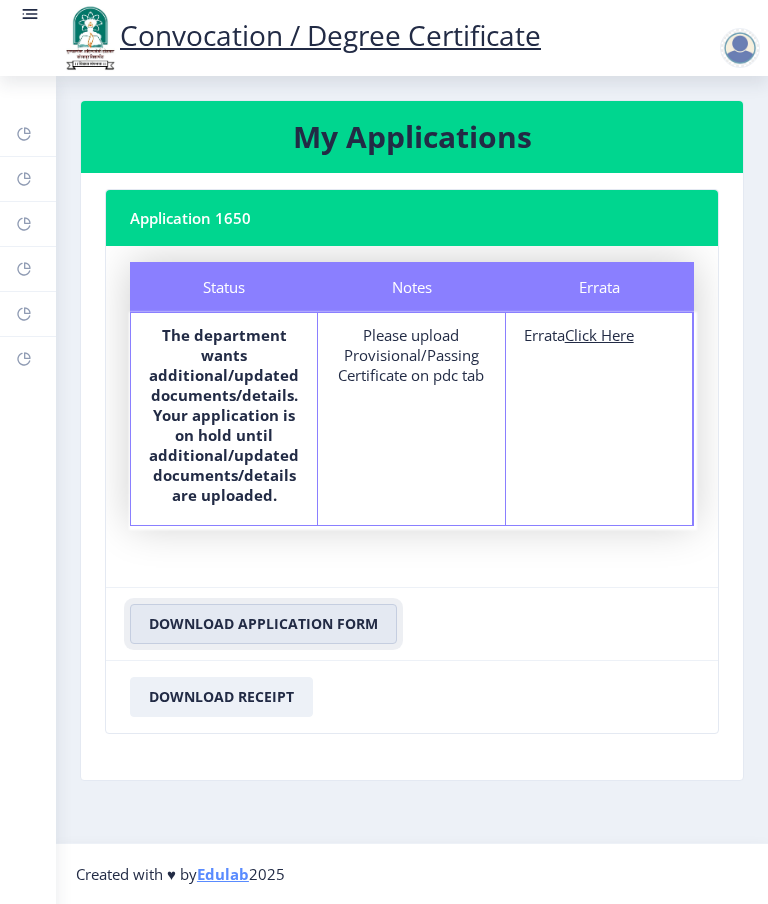 click on "Download Application Form" 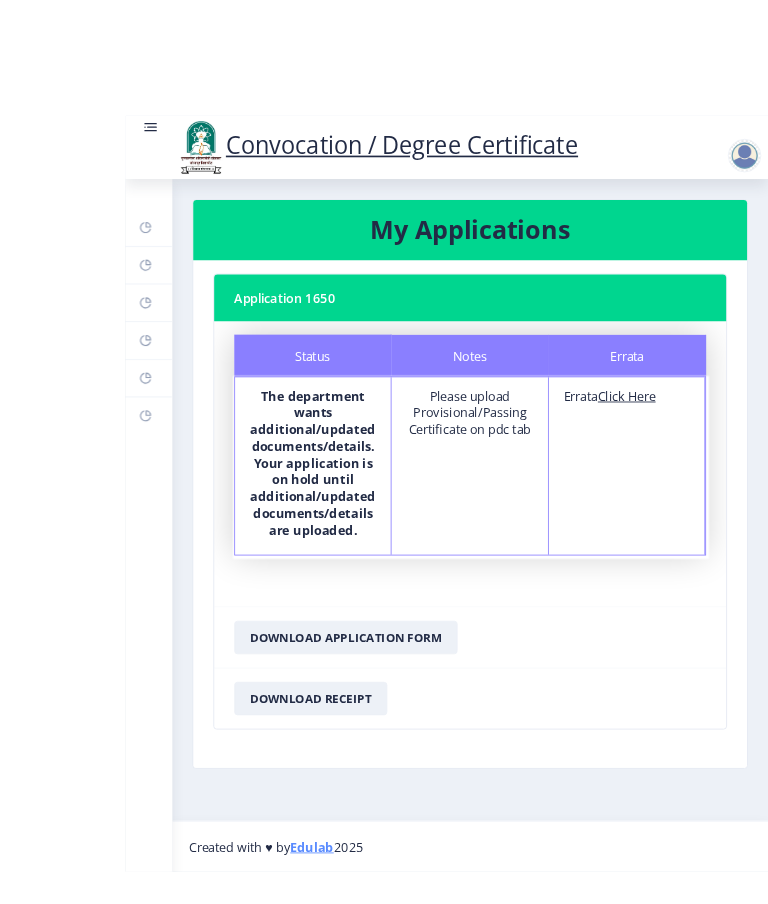 scroll, scrollTop: 80, scrollLeft: 0, axis: vertical 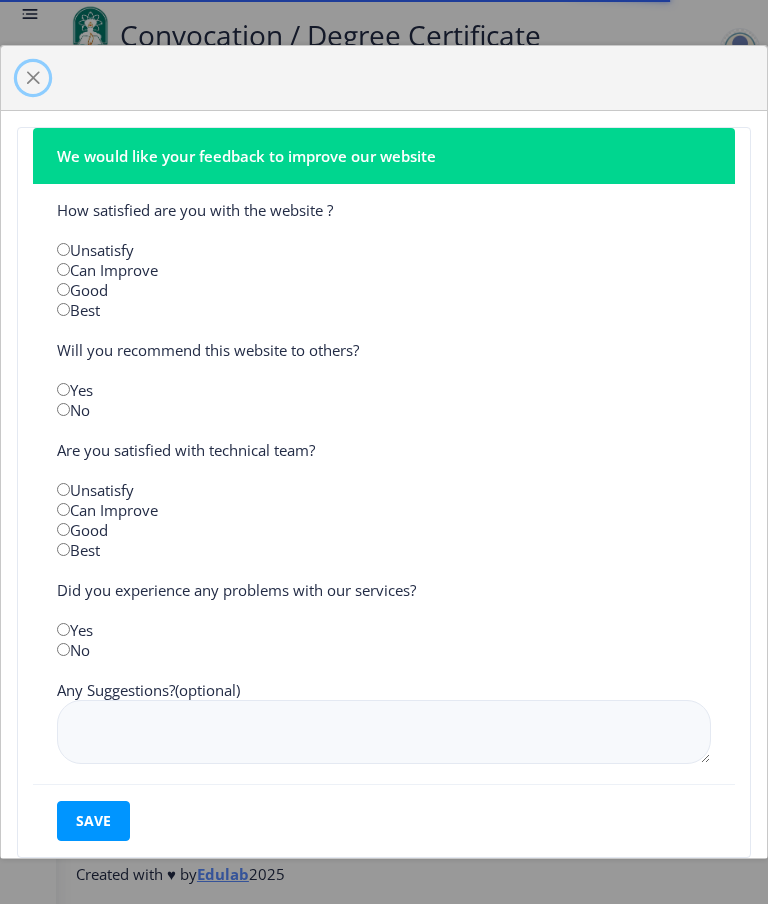 click 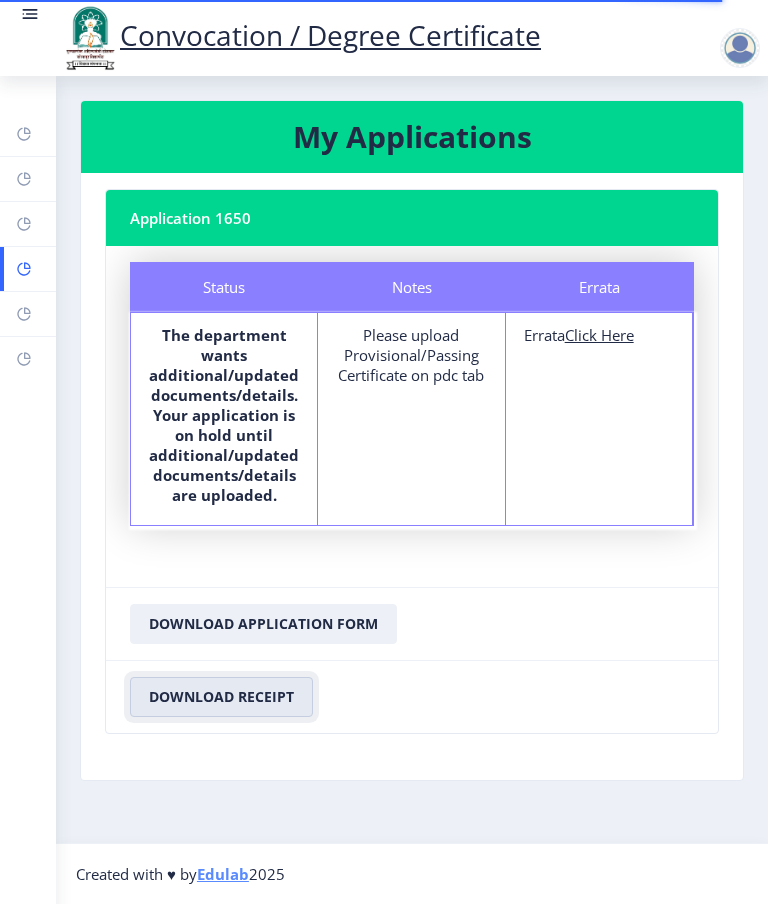 click on "Download Receipt" 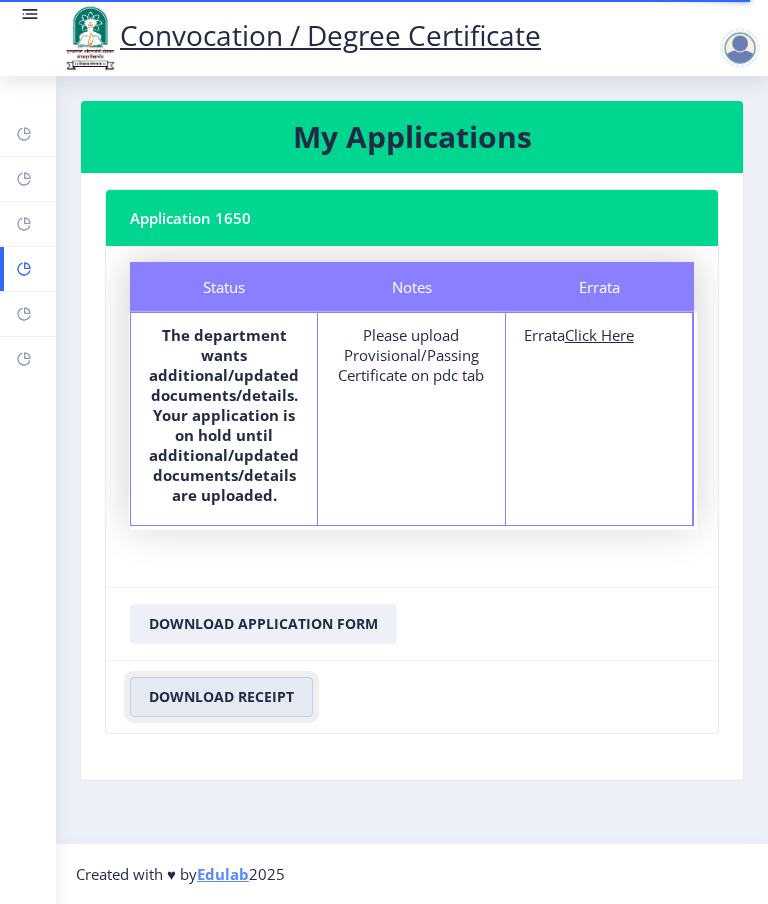 click on "Download Receipt" 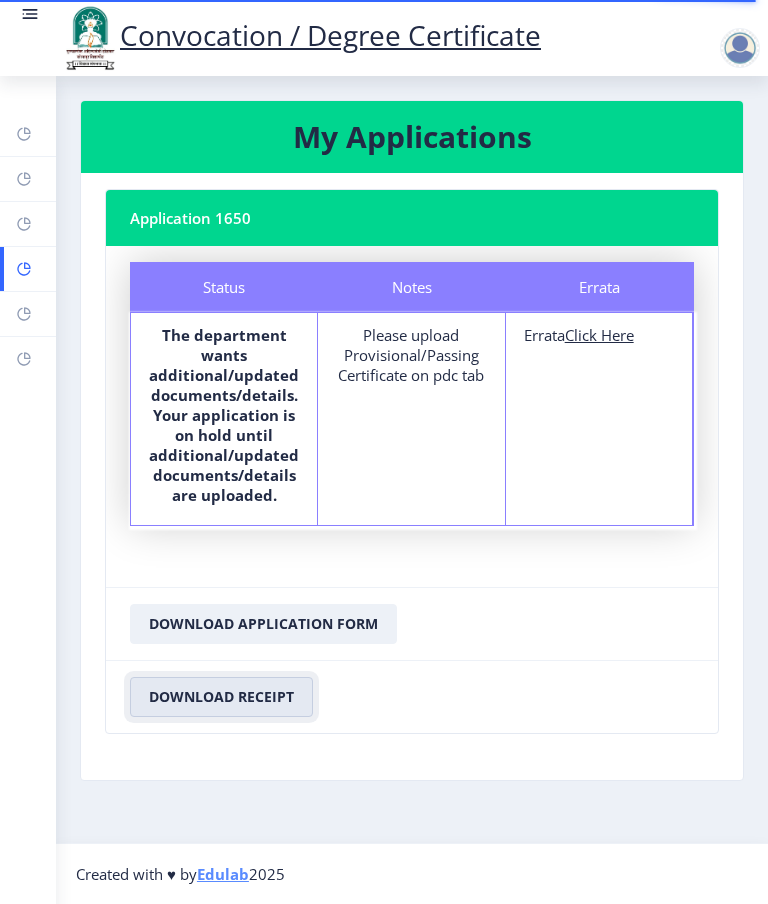 click on "Download Receipt" 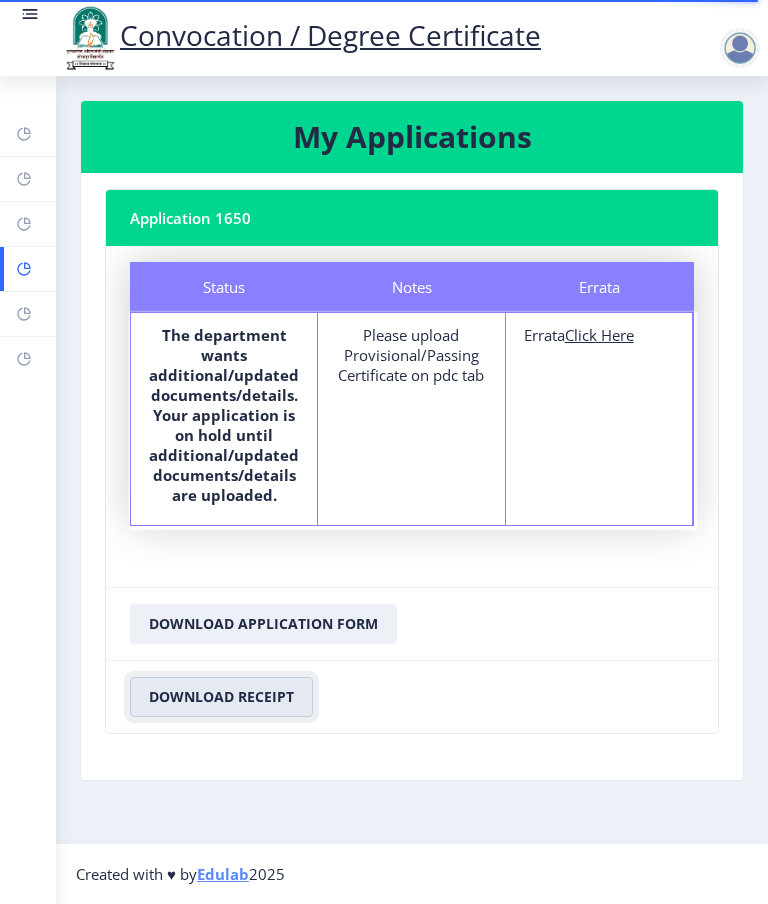 click on "Download Receipt" 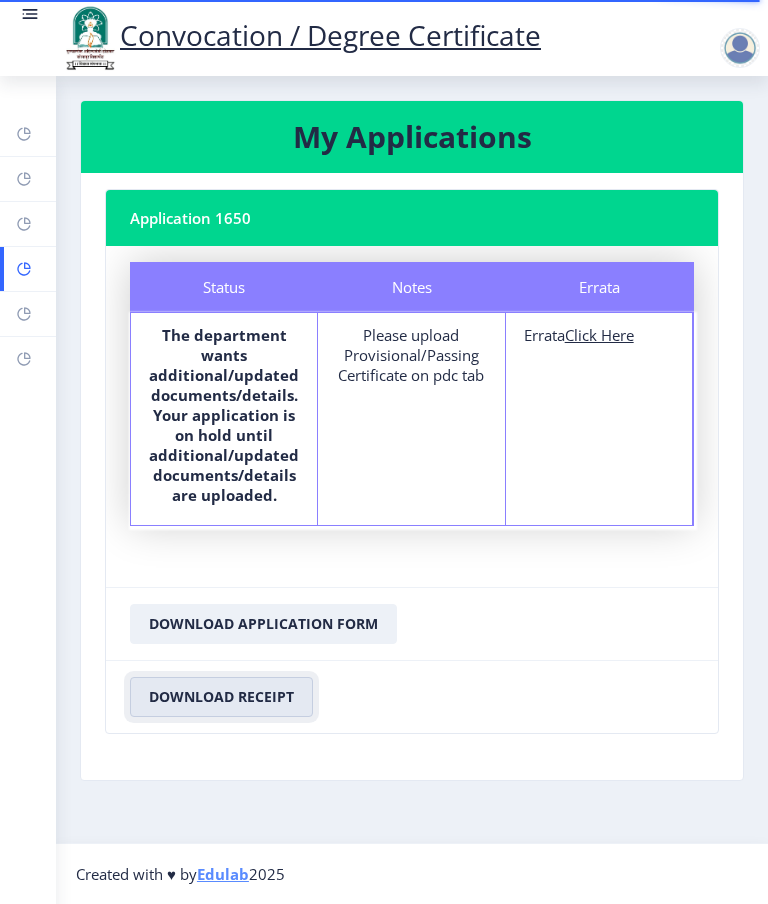 click on "Download Receipt" 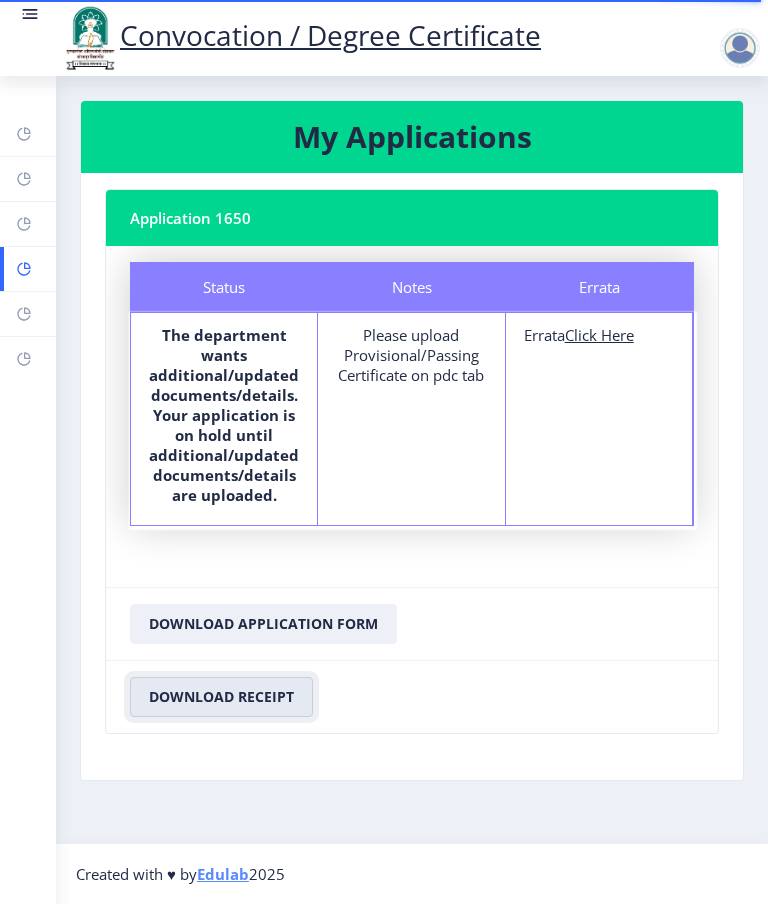 click on "Download Receipt" 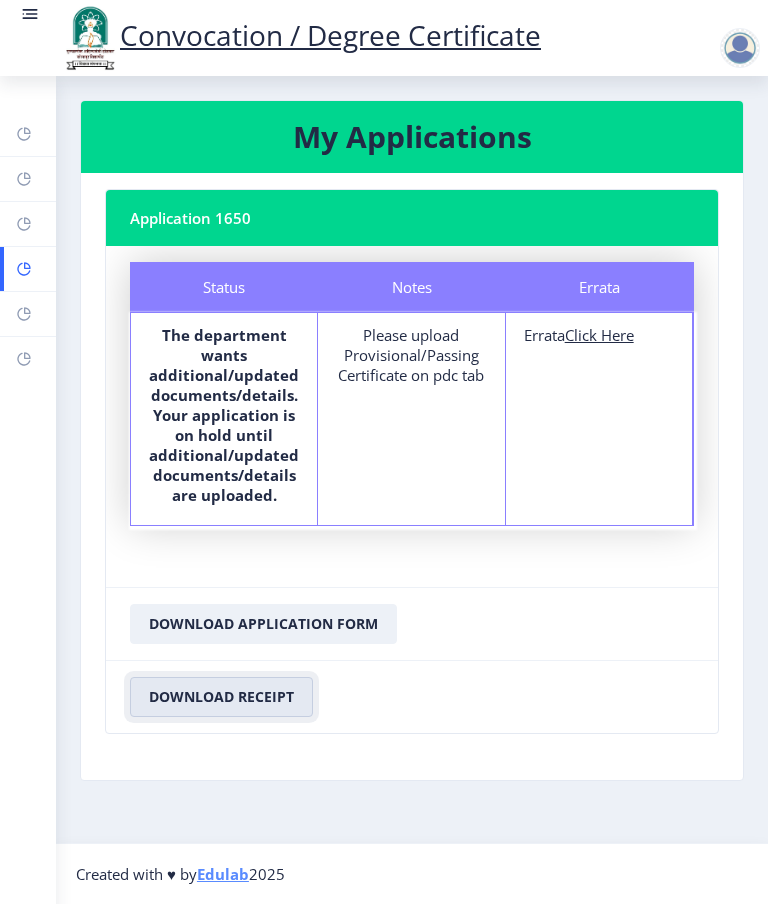 click on "Download Receipt" 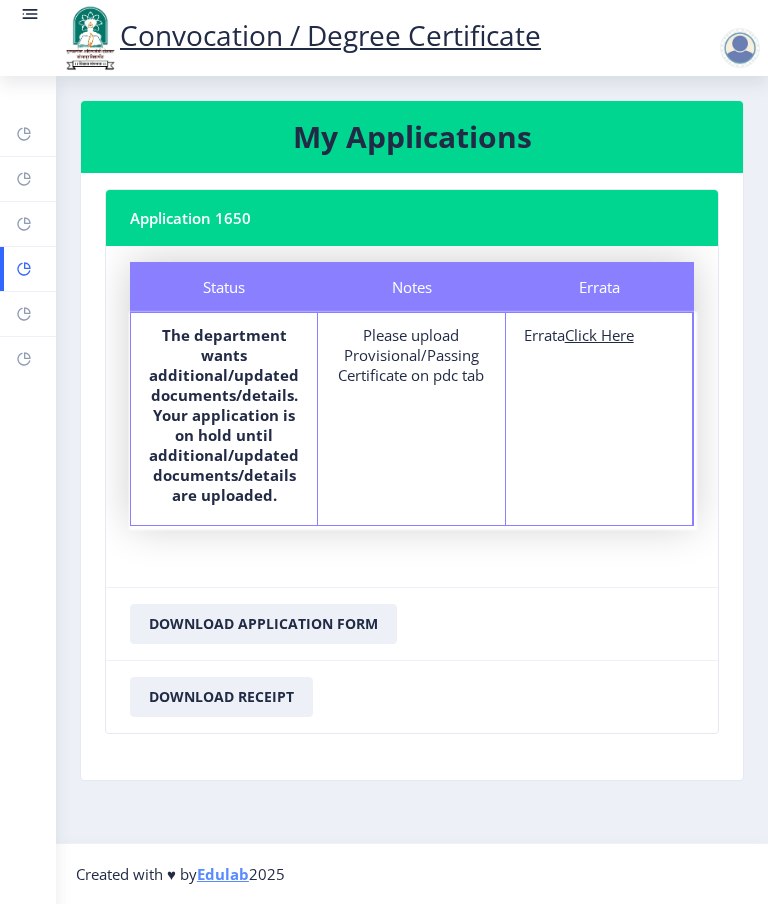 click on "Download Receipt" 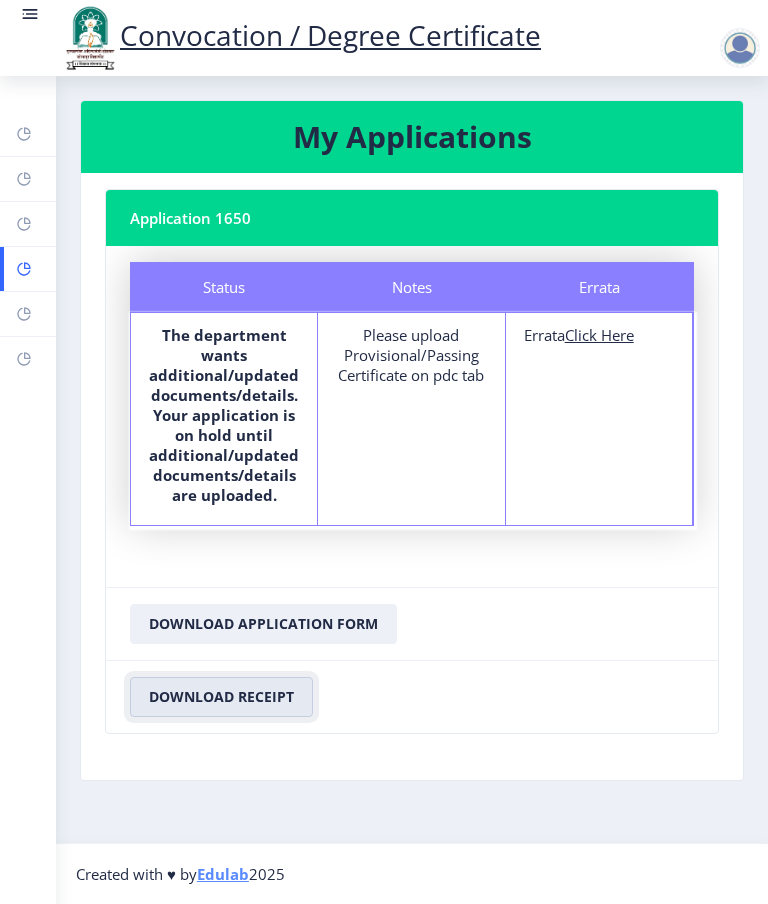 click on "Download Receipt" 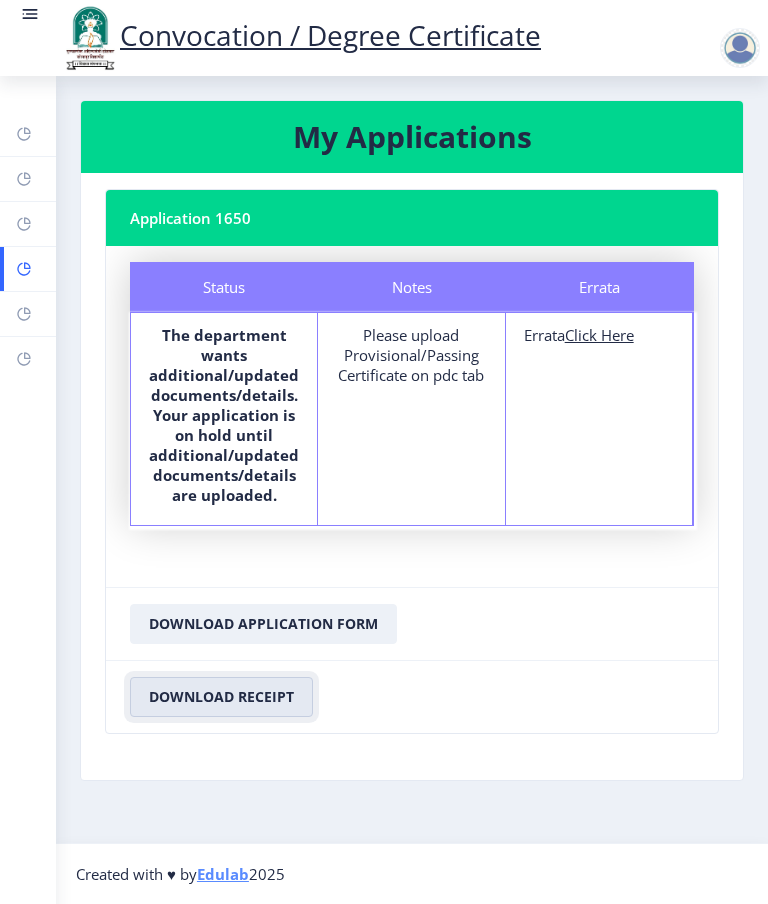 click on "Download Receipt" 